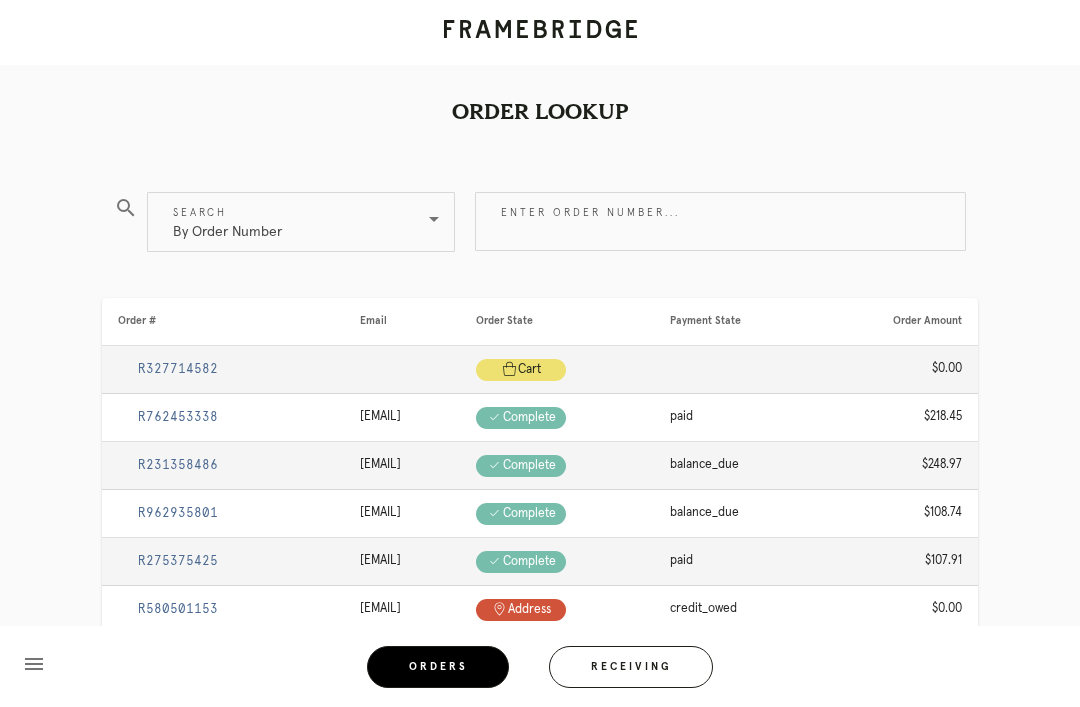scroll, scrollTop: 64, scrollLeft: 0, axis: vertical 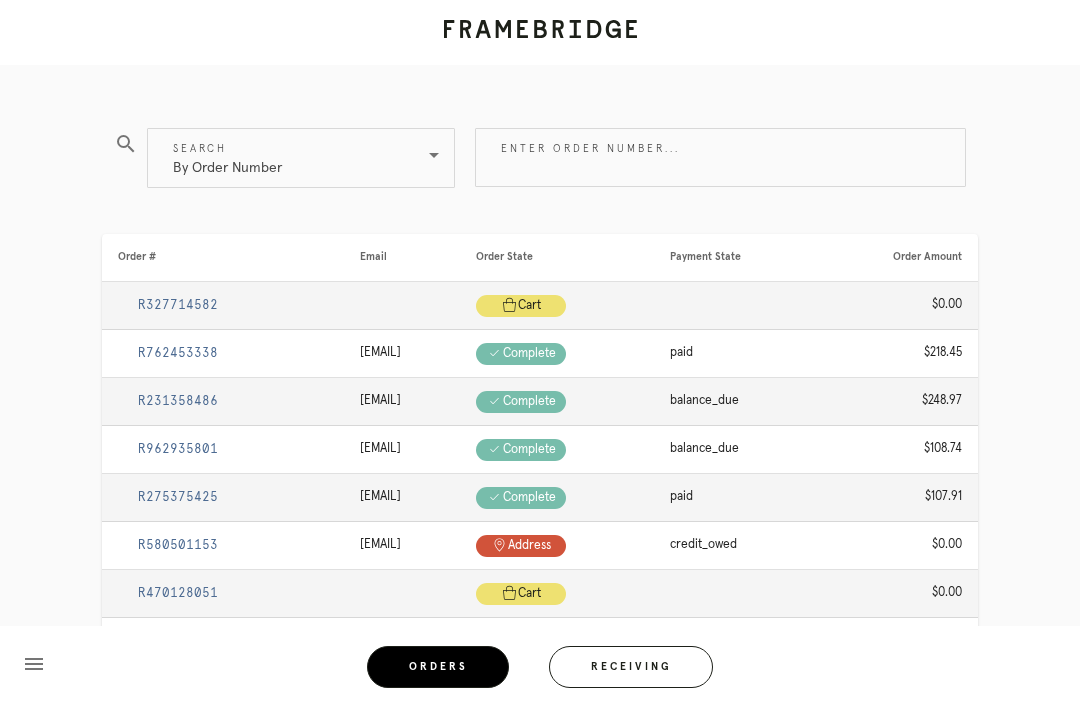 click on "Receiving" at bounding box center [631, 667] 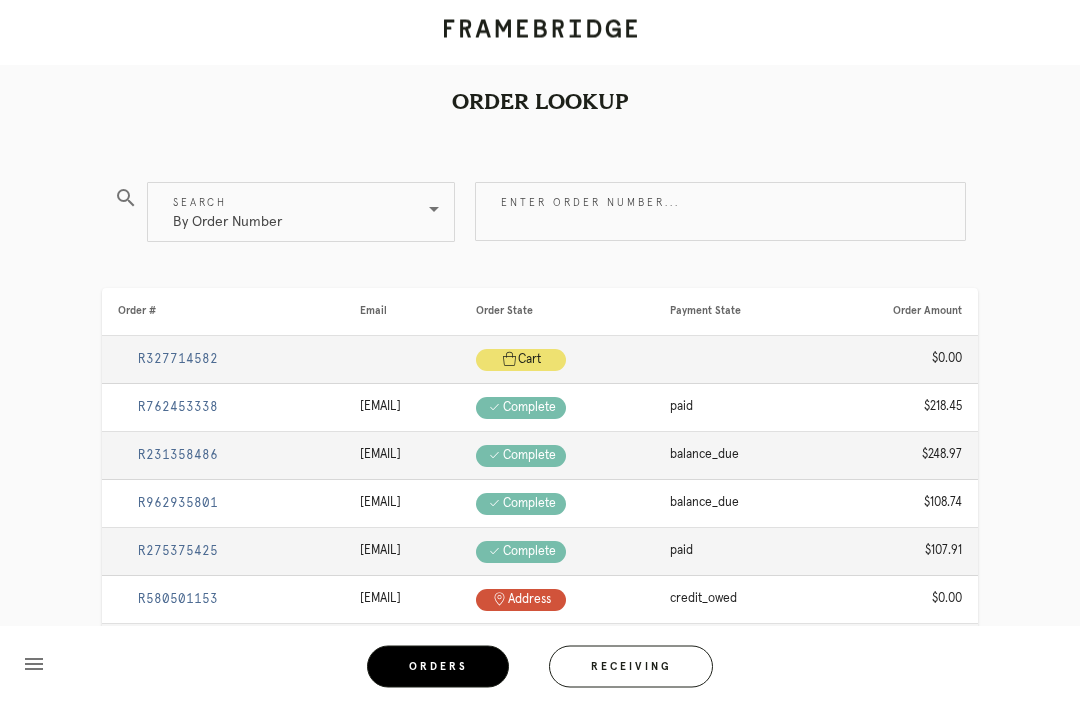 scroll, scrollTop: 0, scrollLeft: 0, axis: both 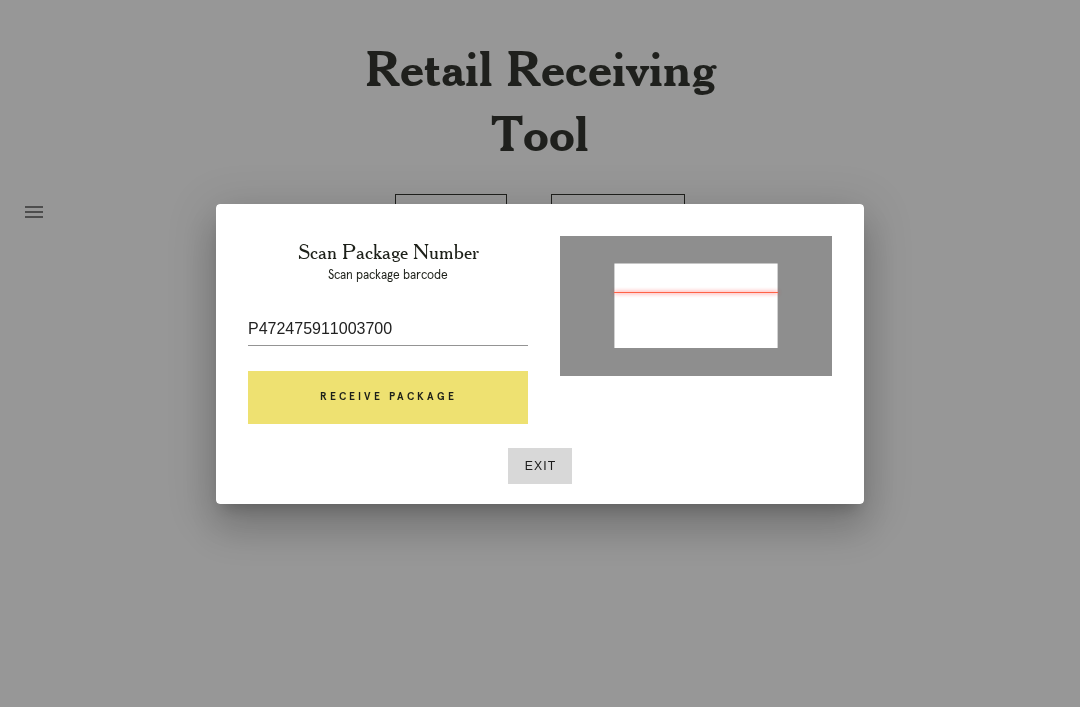 click on "Receive Package" at bounding box center (388, 398) 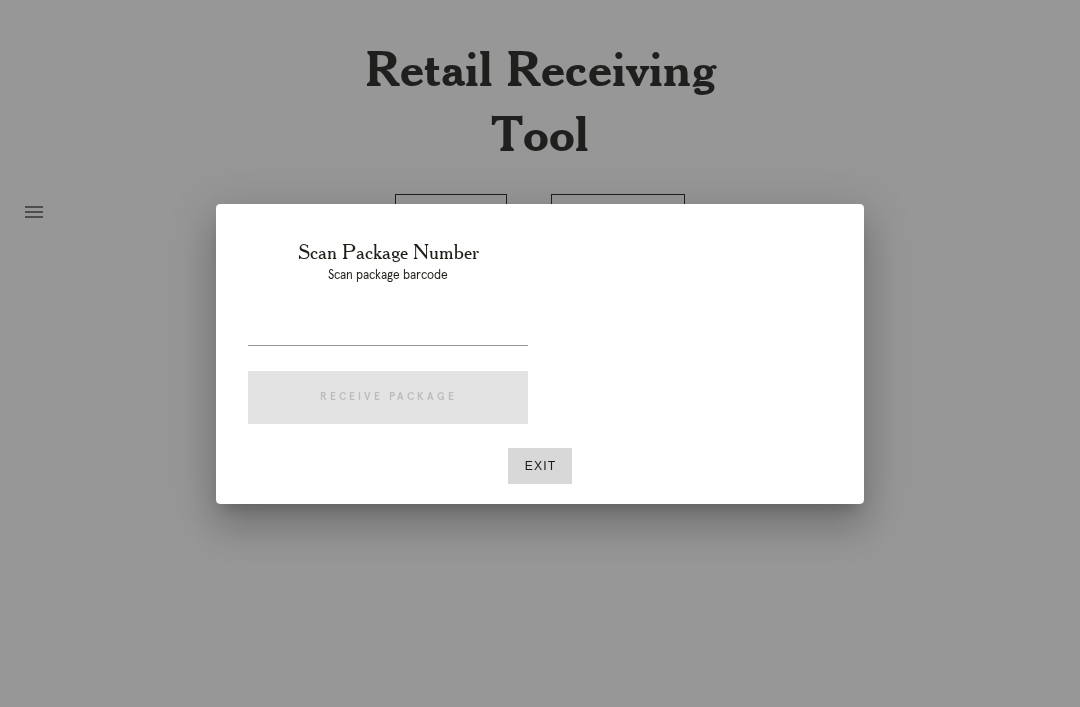 scroll, scrollTop: 25, scrollLeft: 0, axis: vertical 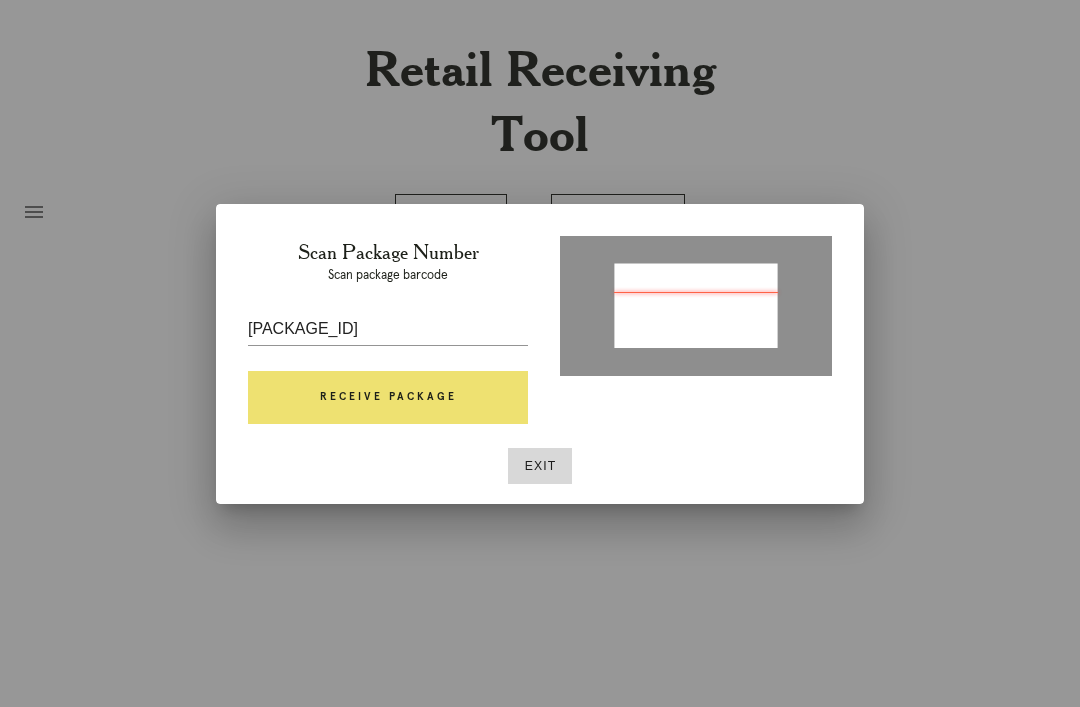 click on "Receive Package" at bounding box center [388, 398] 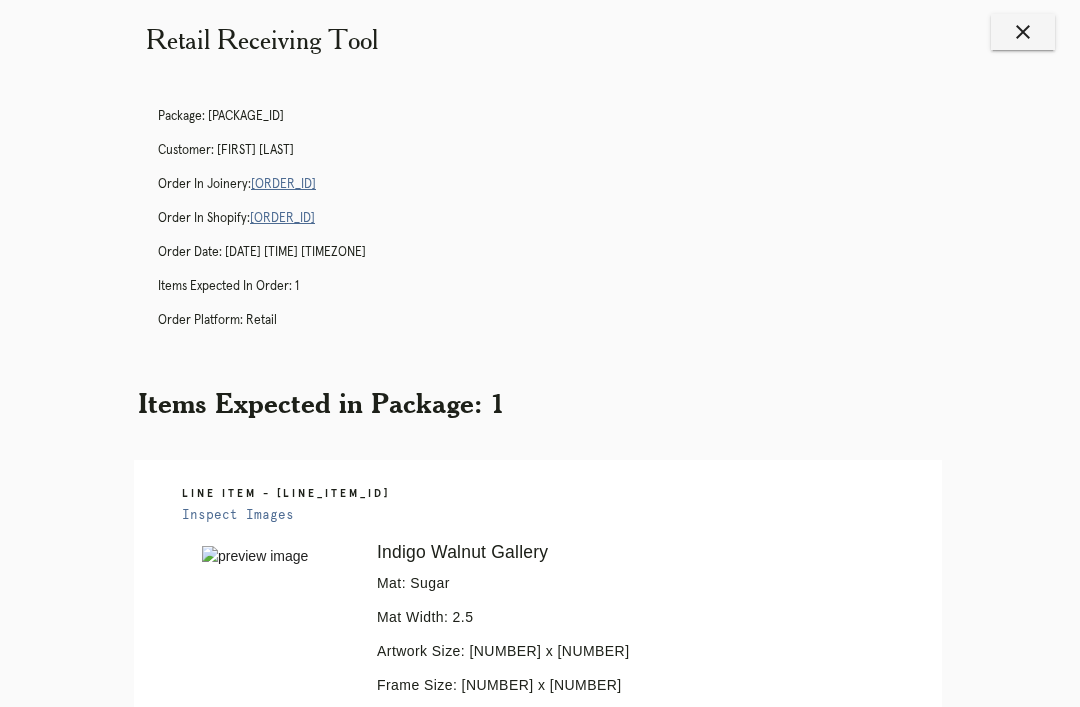 click on "[ORDER_ID]" at bounding box center (283, 184) 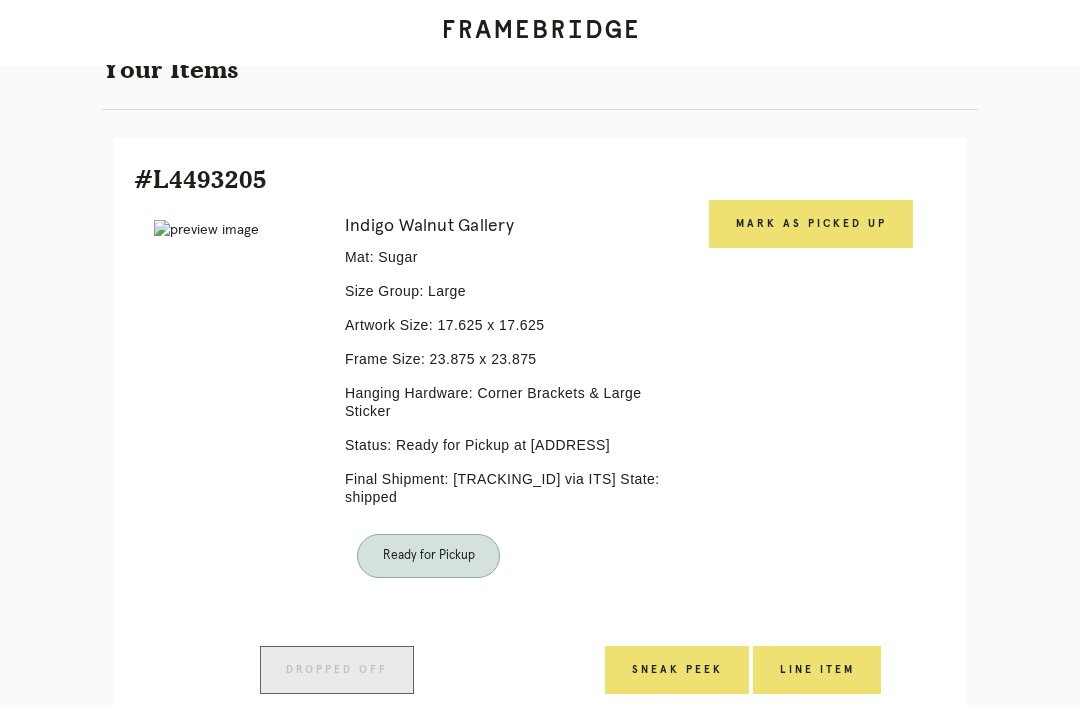 scroll, scrollTop: 464, scrollLeft: 0, axis: vertical 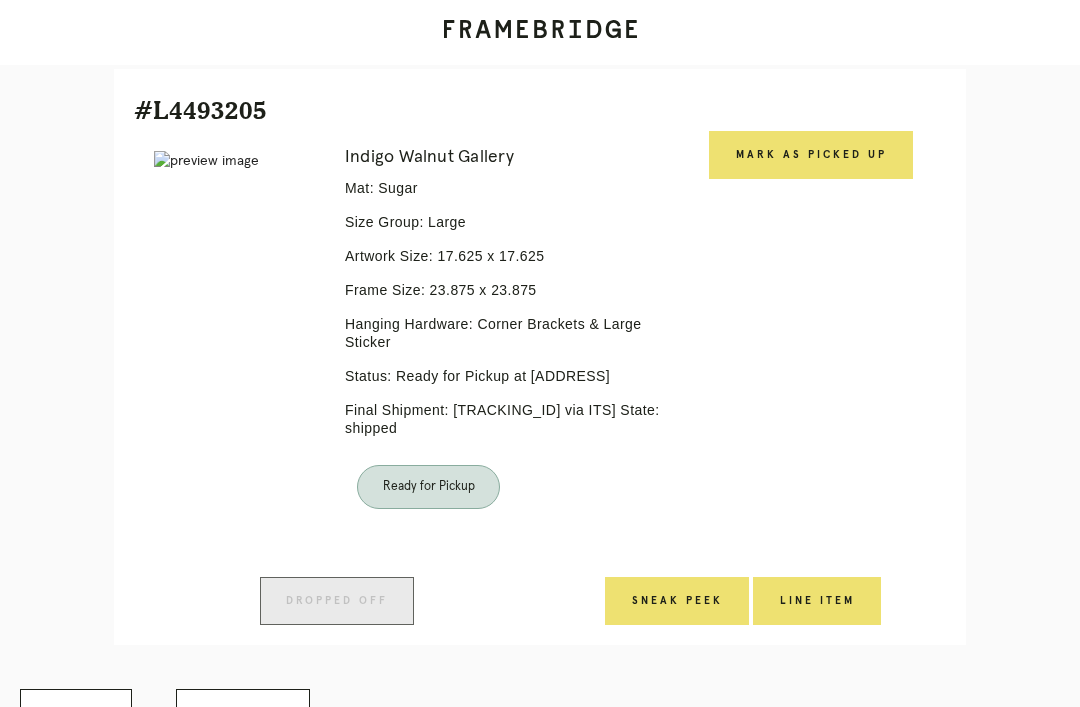 click on "Mark as Picked Up" at bounding box center [811, 155] 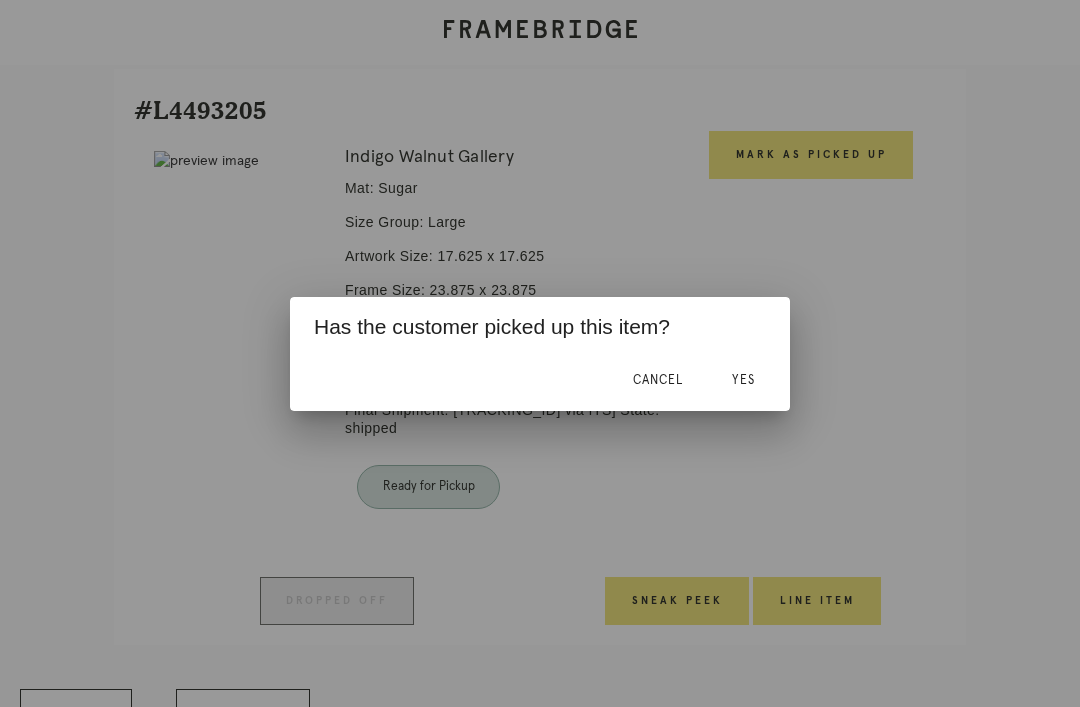 click on "Yes" at bounding box center (743, 381) 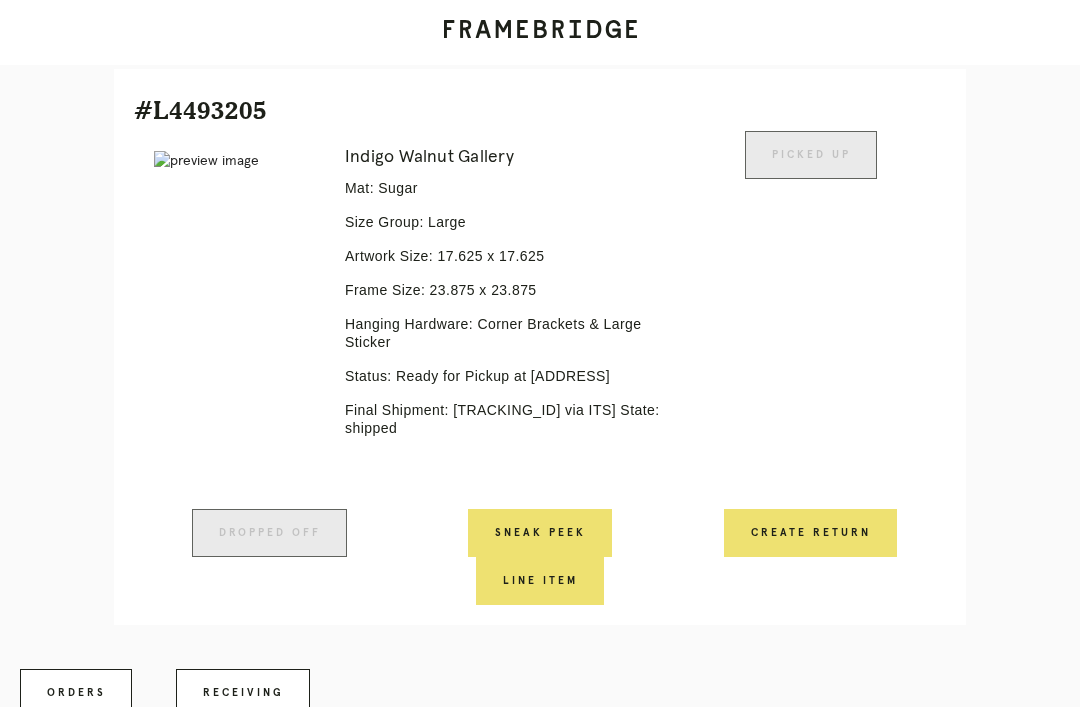 scroll, scrollTop: 446, scrollLeft: 0, axis: vertical 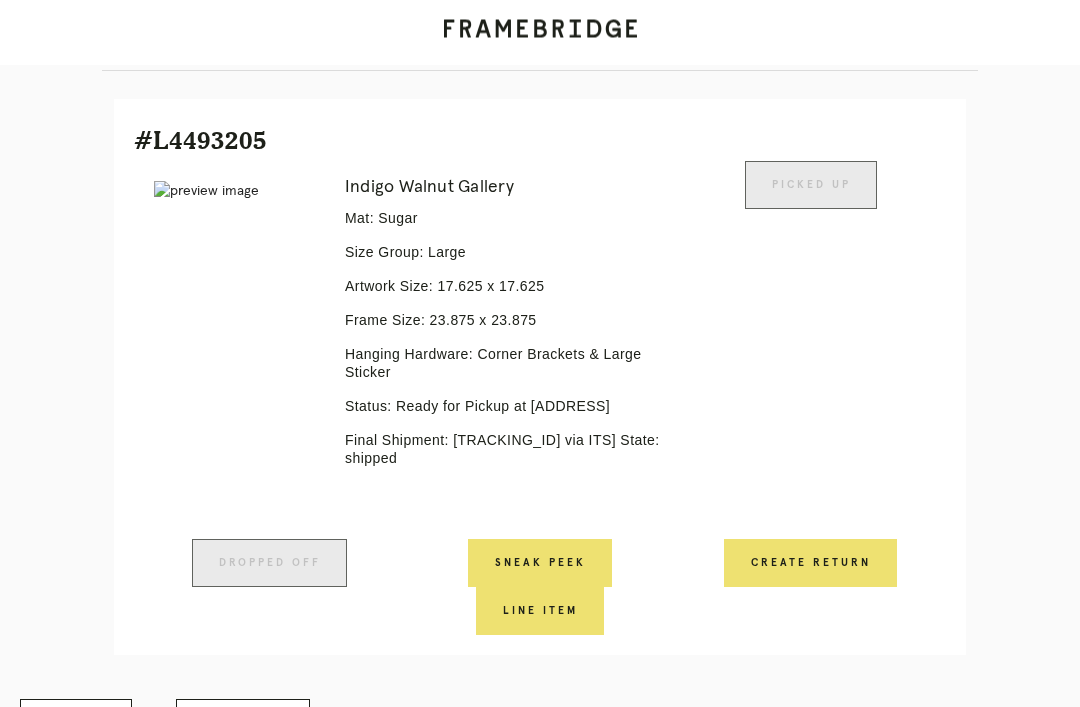 click on "Receiving" at bounding box center (243, 724) 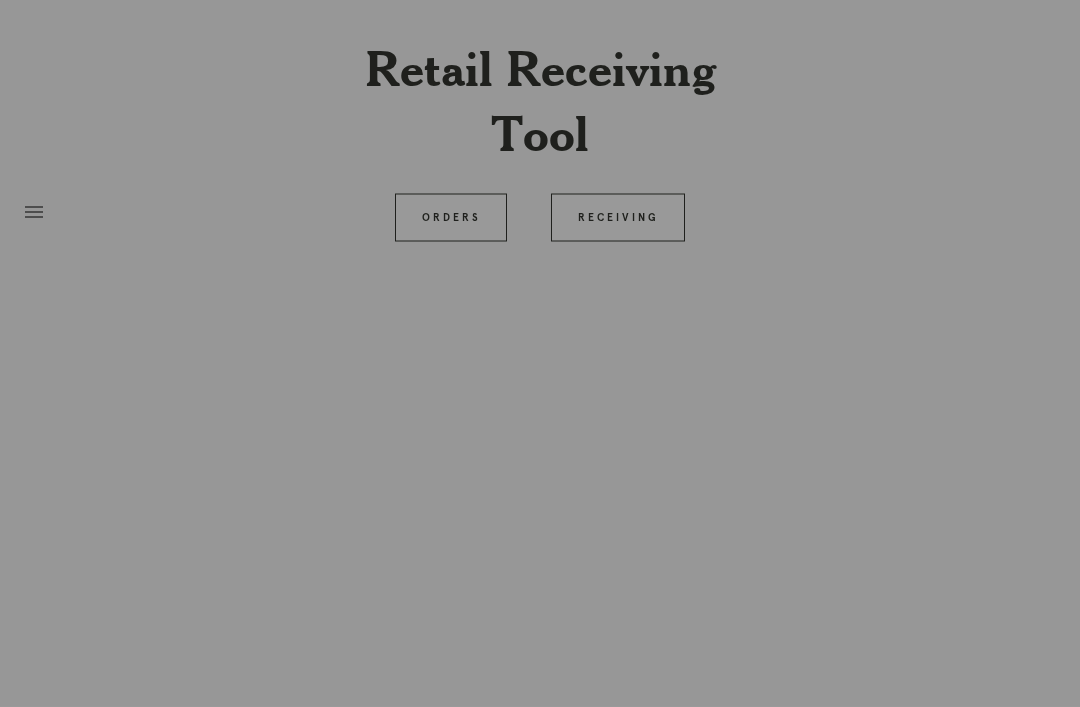 scroll, scrollTop: 64, scrollLeft: 0, axis: vertical 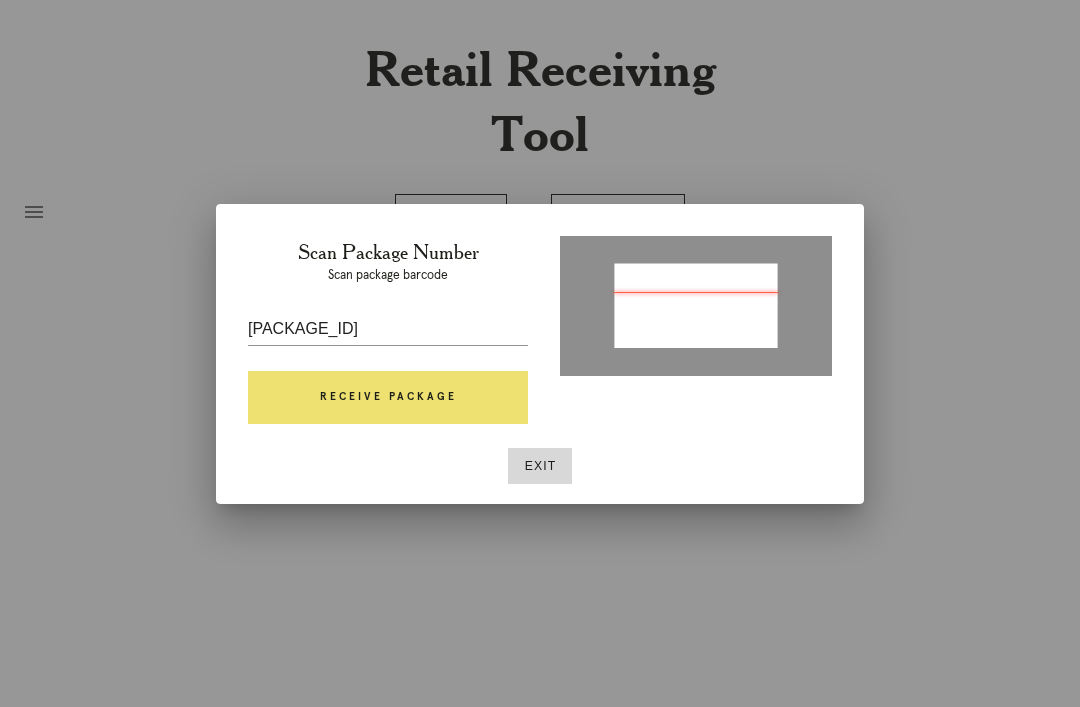 click on "Receive Package" at bounding box center (388, 398) 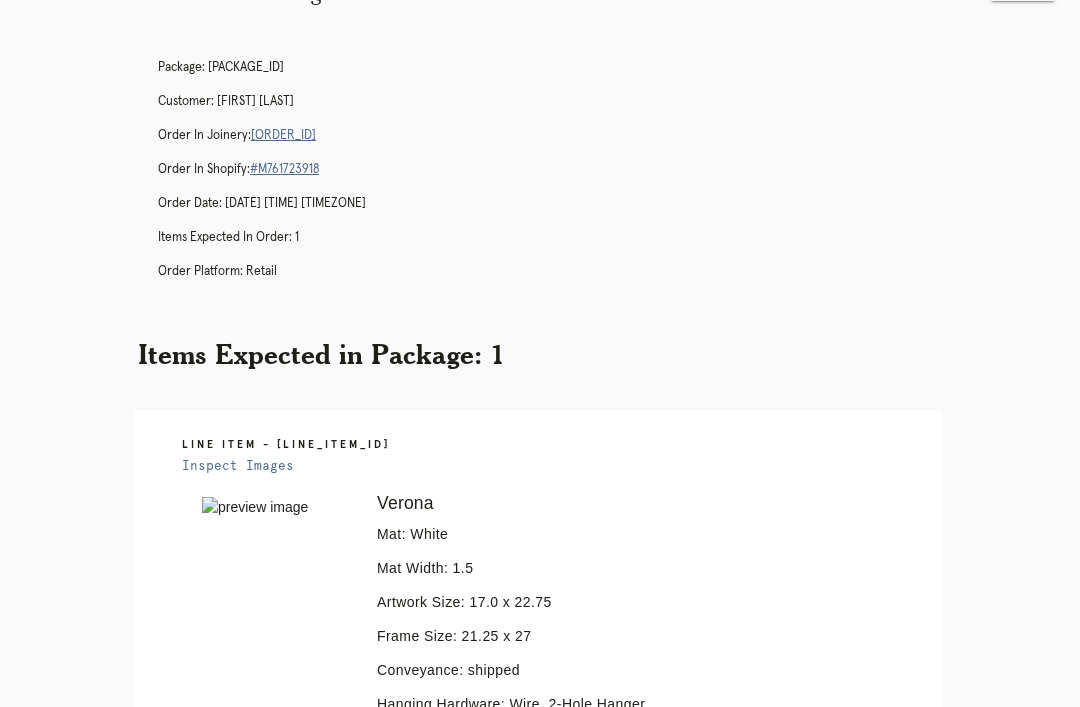 scroll, scrollTop: 45, scrollLeft: 0, axis: vertical 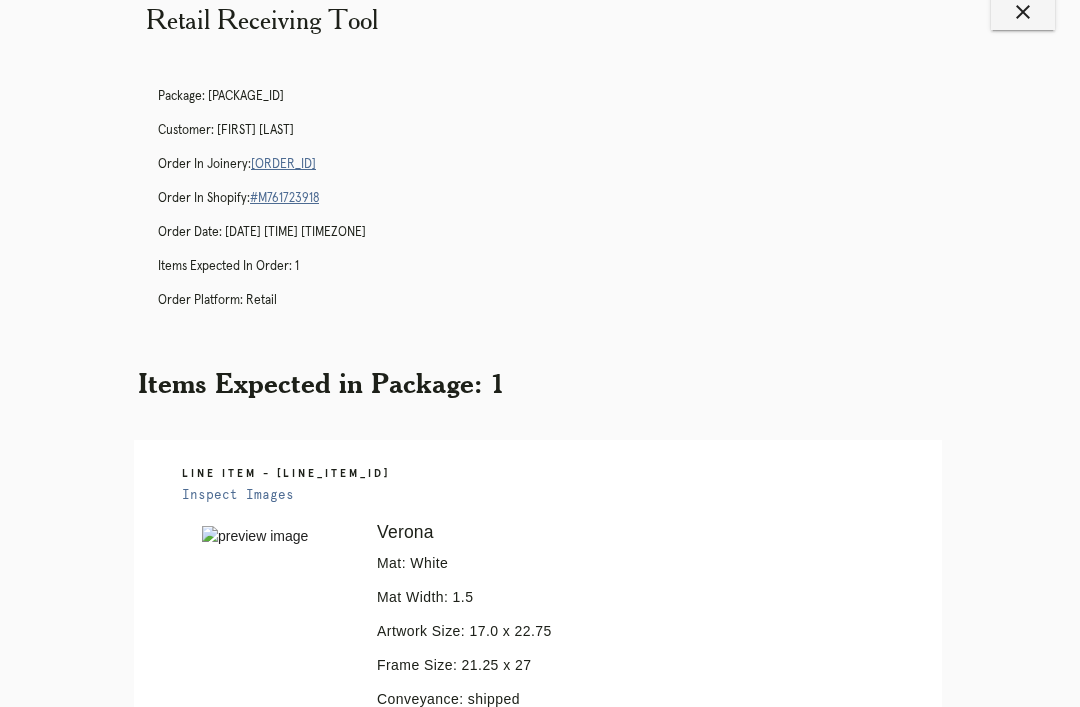 click on "R155547865" at bounding box center (283, 164) 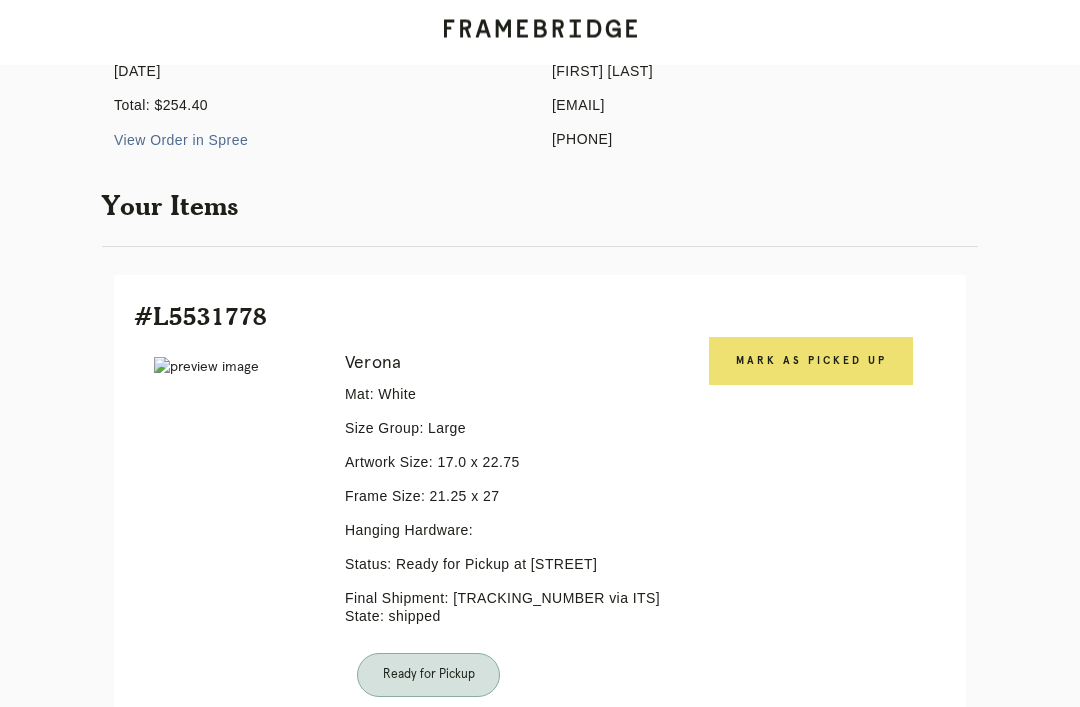 scroll, scrollTop: 258, scrollLeft: 0, axis: vertical 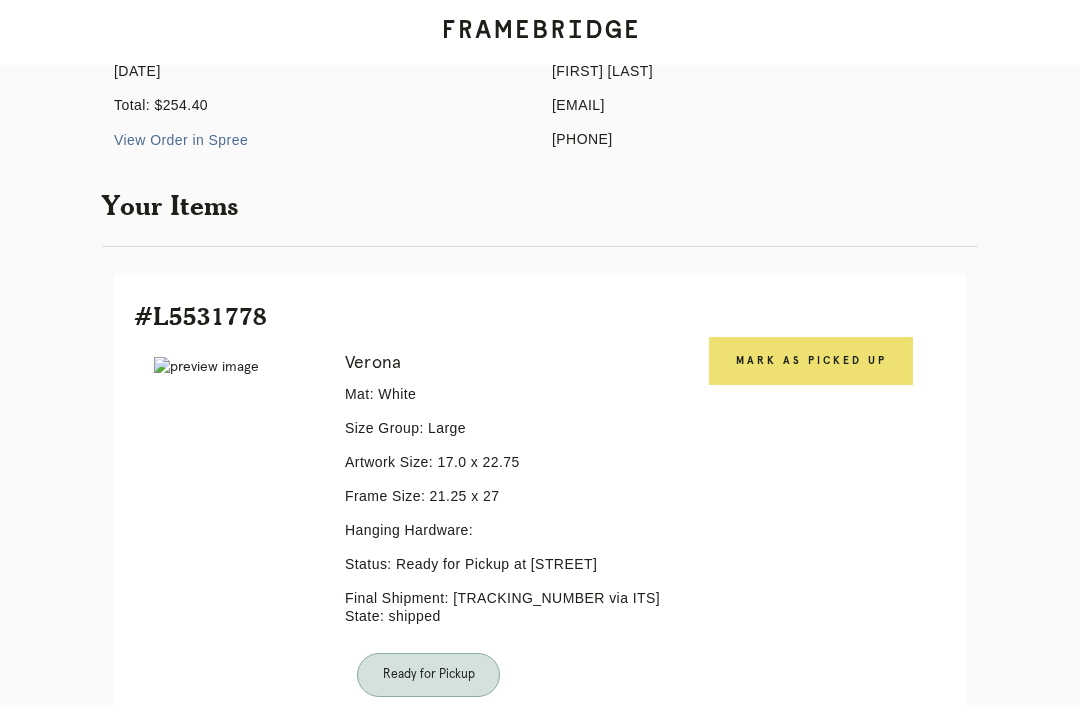 click on "Mark as Picked Up" at bounding box center (811, 361) 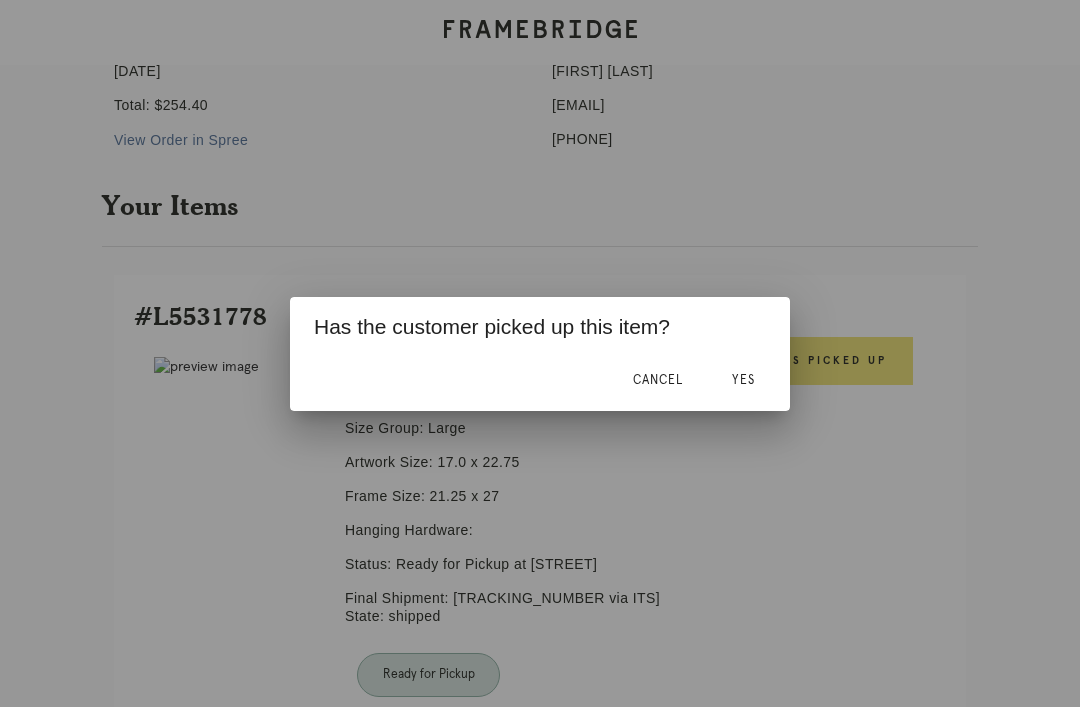 click on "Yes" at bounding box center [743, 381] 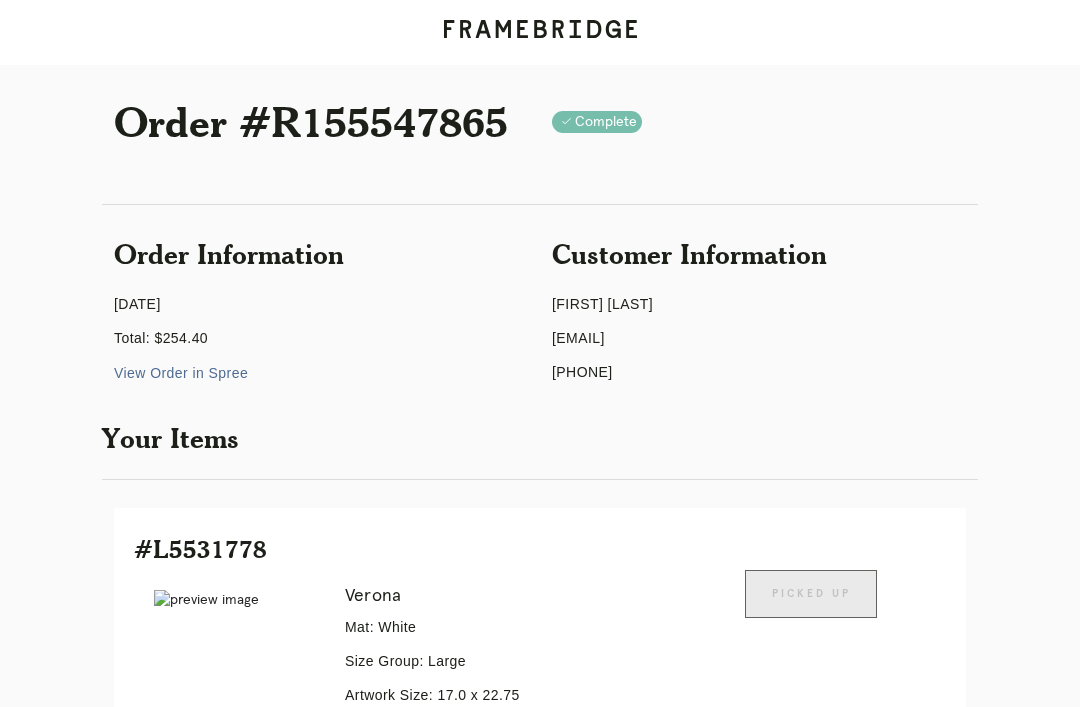 scroll, scrollTop: 0, scrollLeft: 0, axis: both 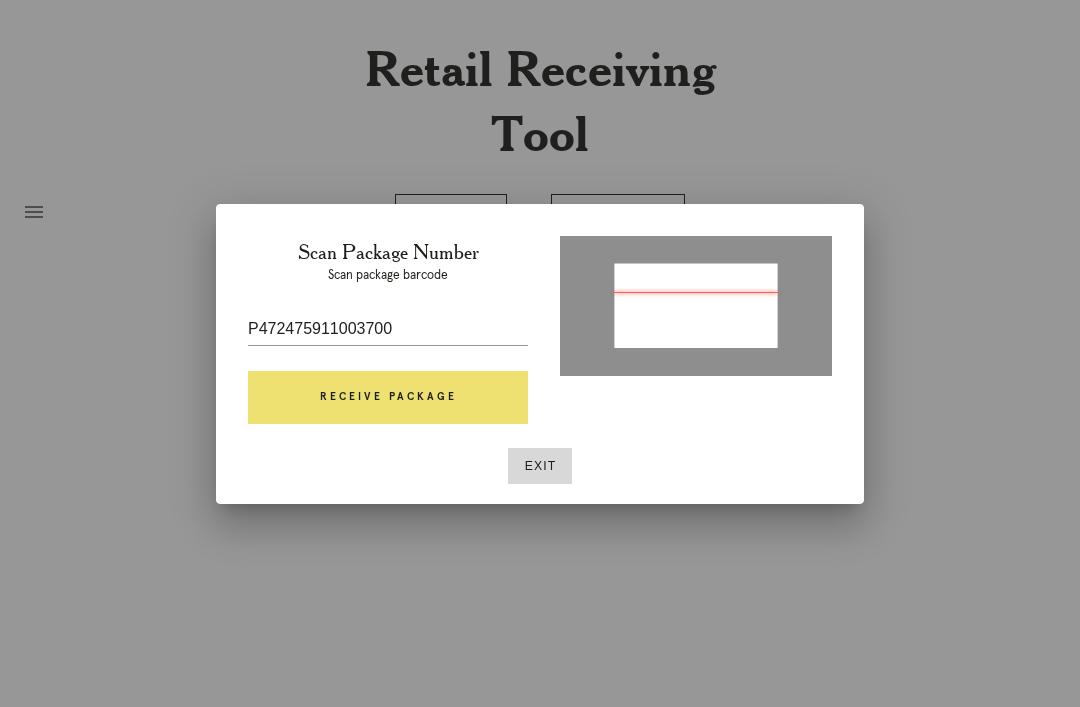 click on "Receive Package" at bounding box center [388, 398] 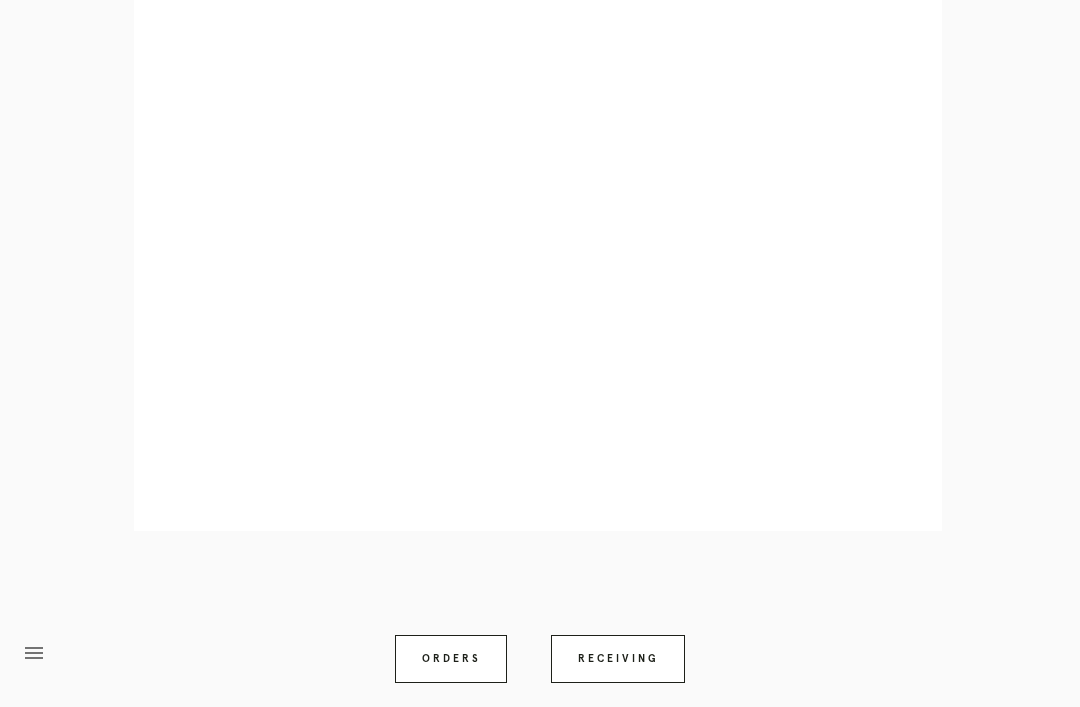 scroll, scrollTop: 858, scrollLeft: 0, axis: vertical 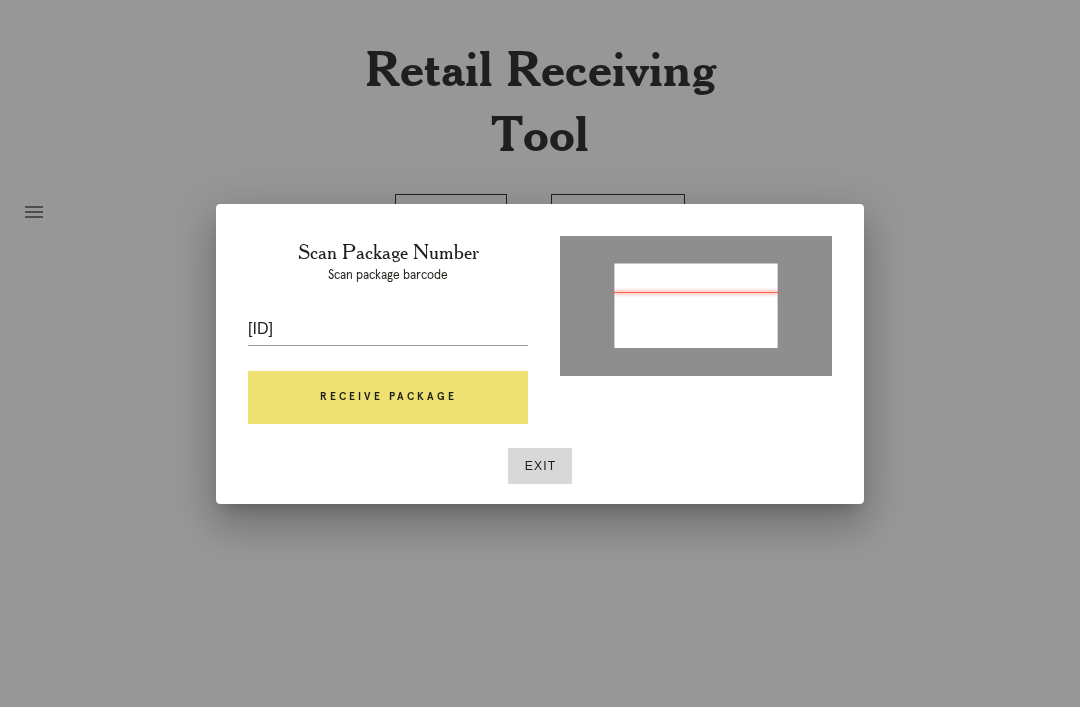 click on "Receive Package" at bounding box center [388, 398] 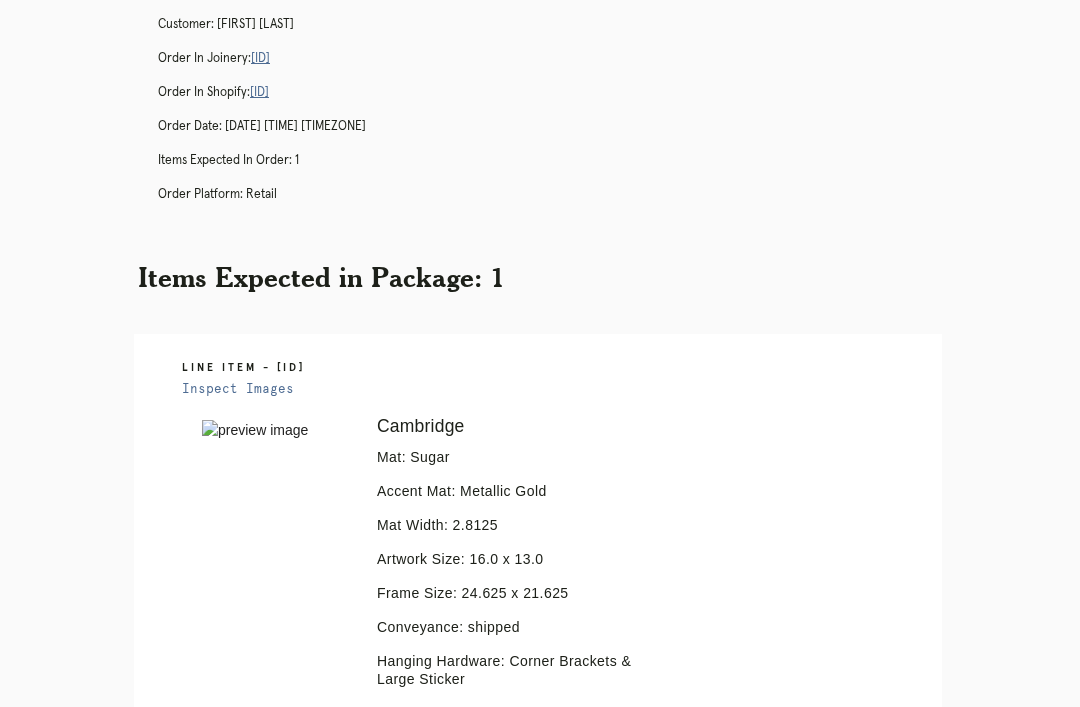 scroll, scrollTop: 152, scrollLeft: 0, axis: vertical 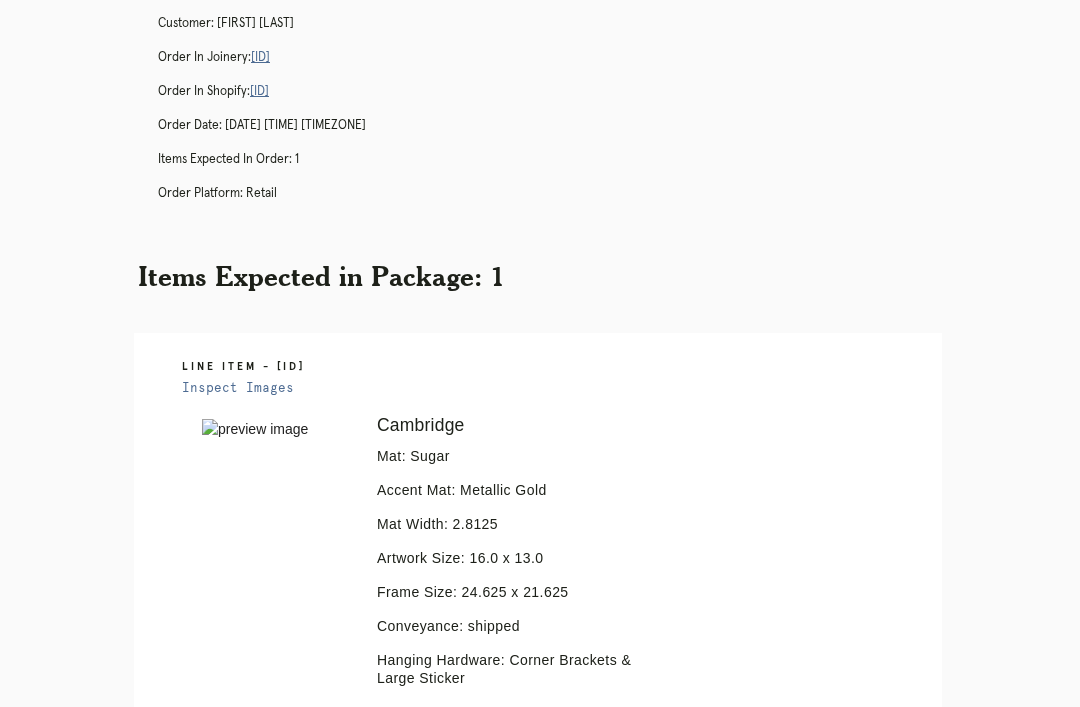 click on "[ID]" at bounding box center [260, 57] 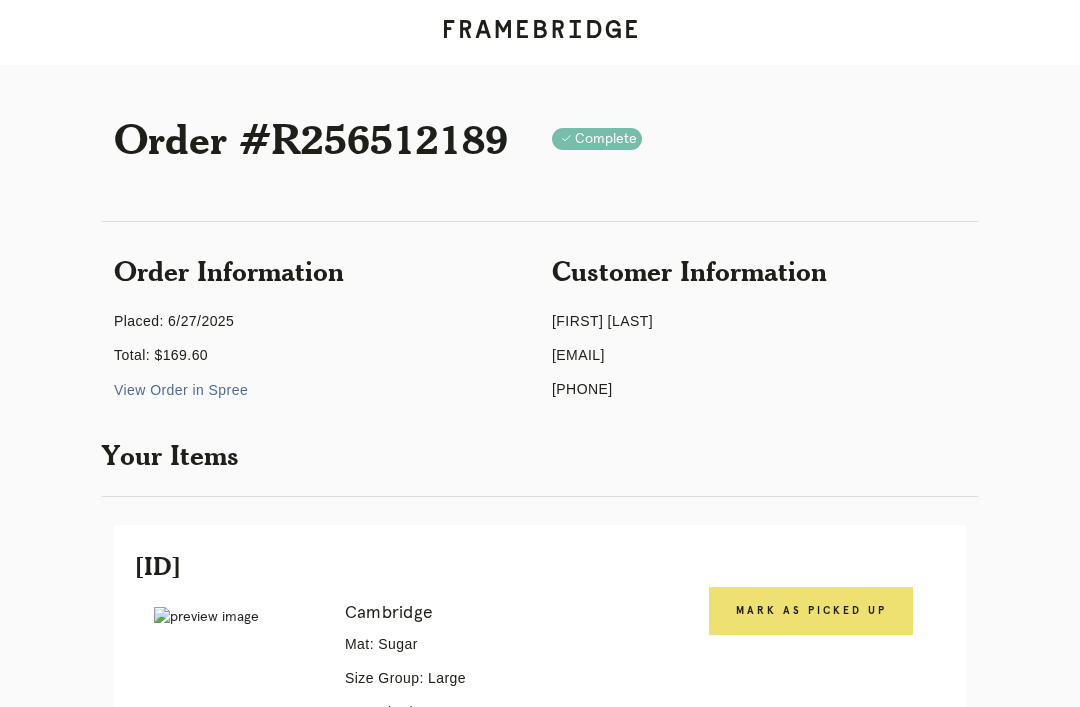scroll, scrollTop: 22, scrollLeft: 0, axis: vertical 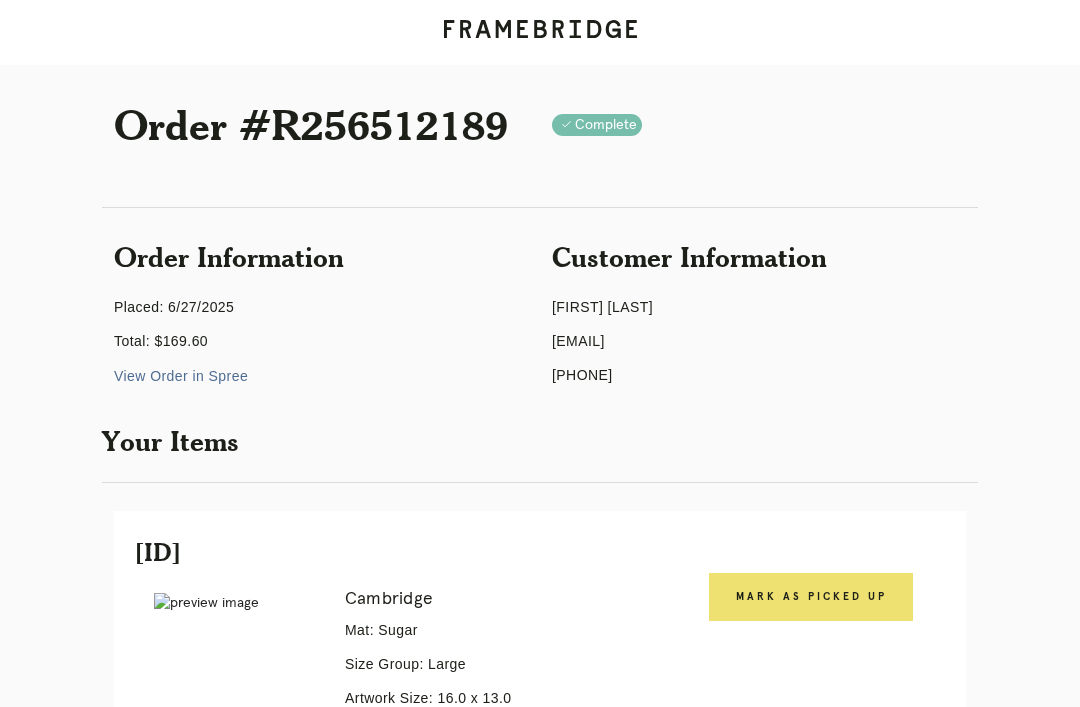 click on "Mark as Picked Up" at bounding box center (811, 597) 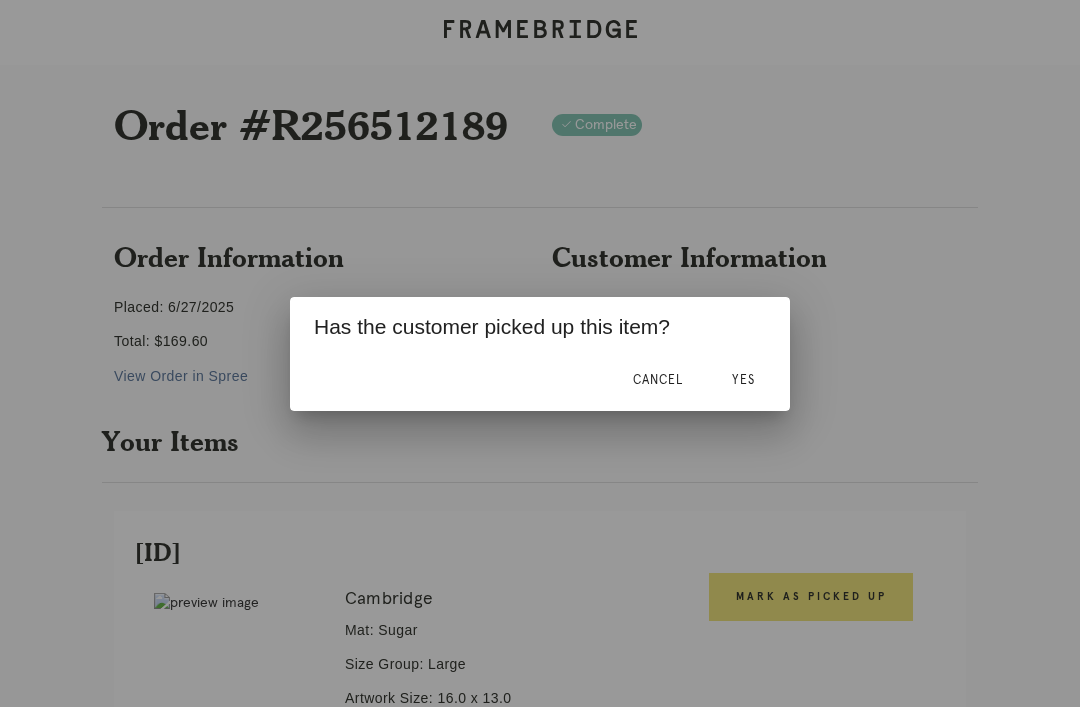 click on "Yes" at bounding box center (658, 380) 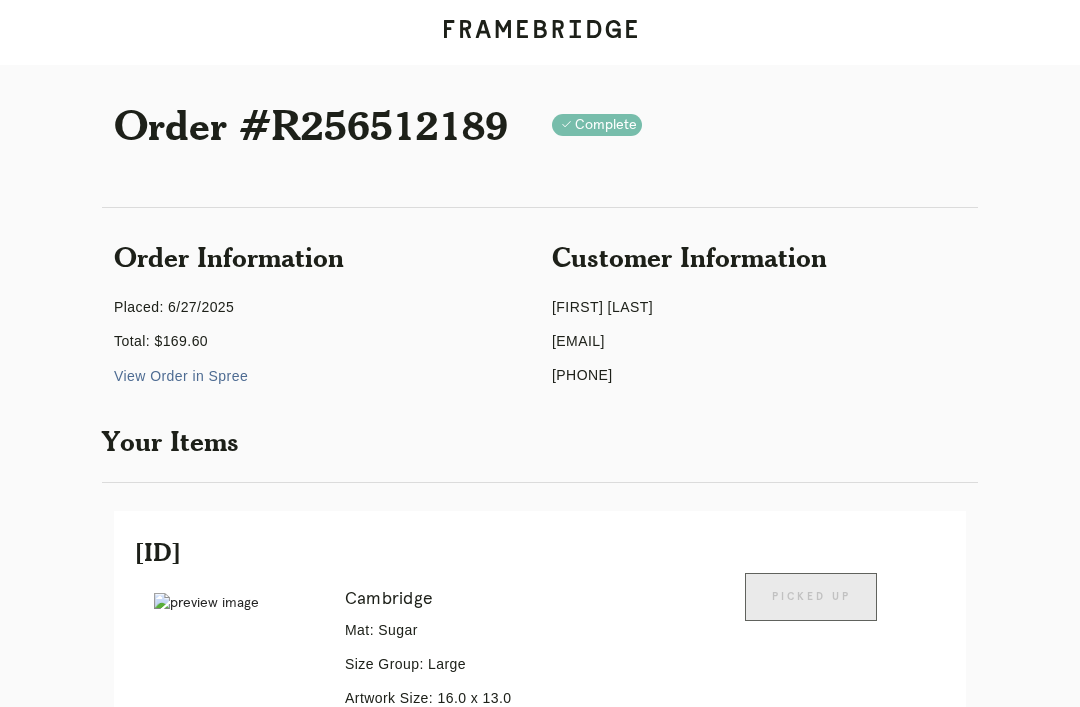 scroll, scrollTop: 0, scrollLeft: 0, axis: both 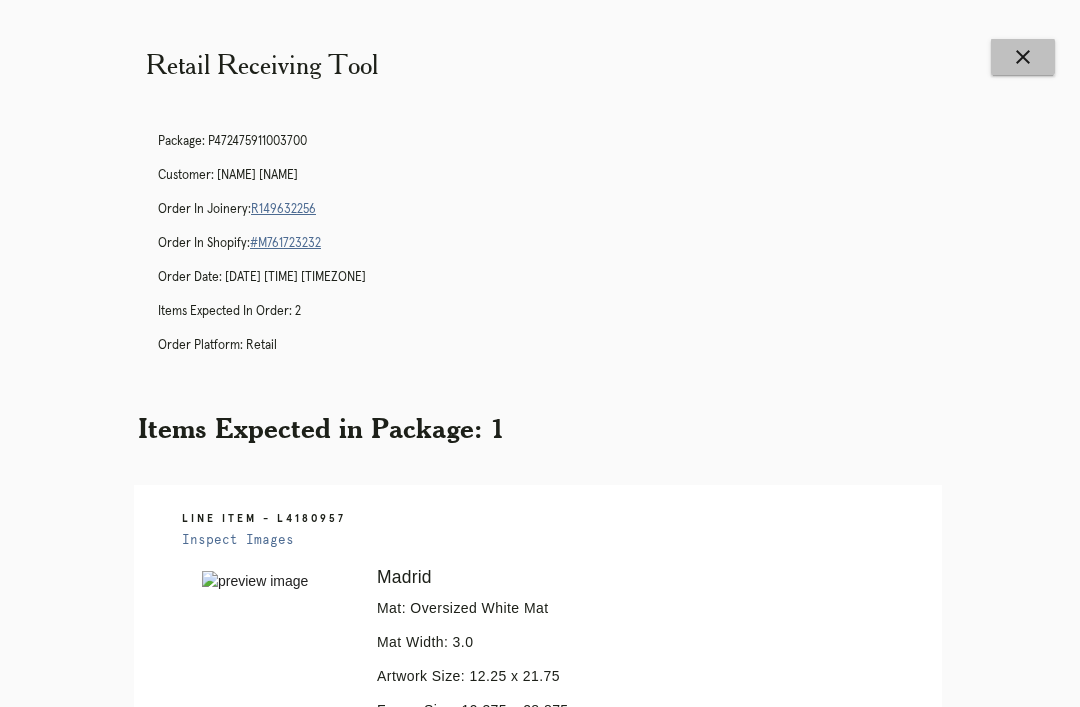 click on "close" at bounding box center [1023, 57] 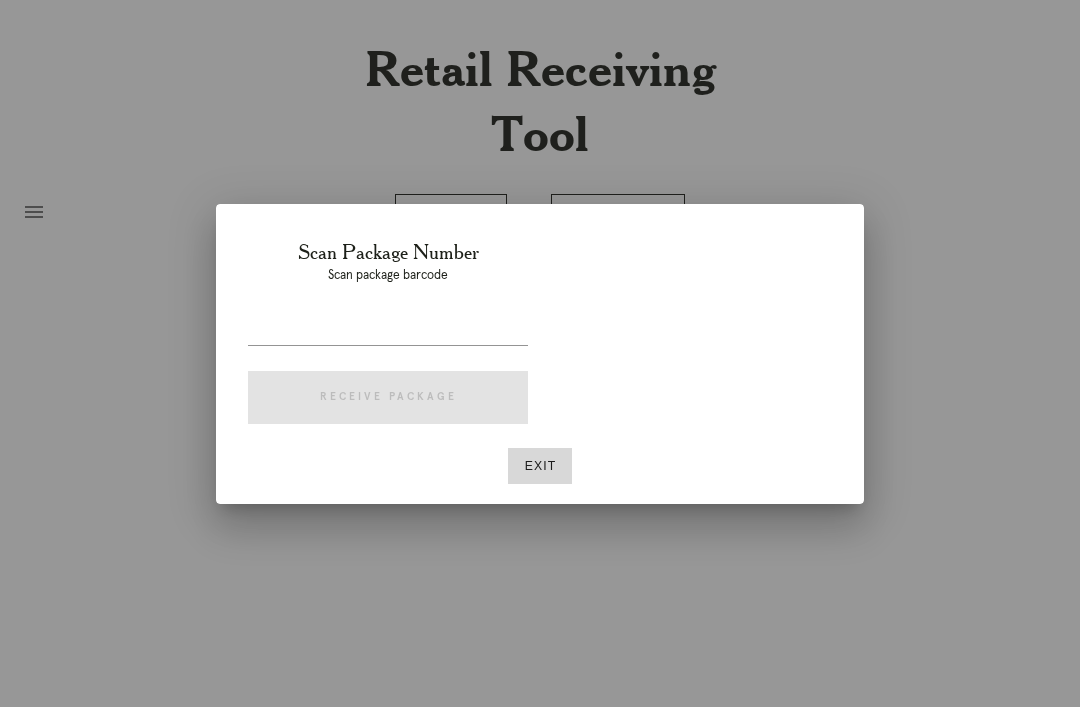 scroll, scrollTop: 0, scrollLeft: 0, axis: both 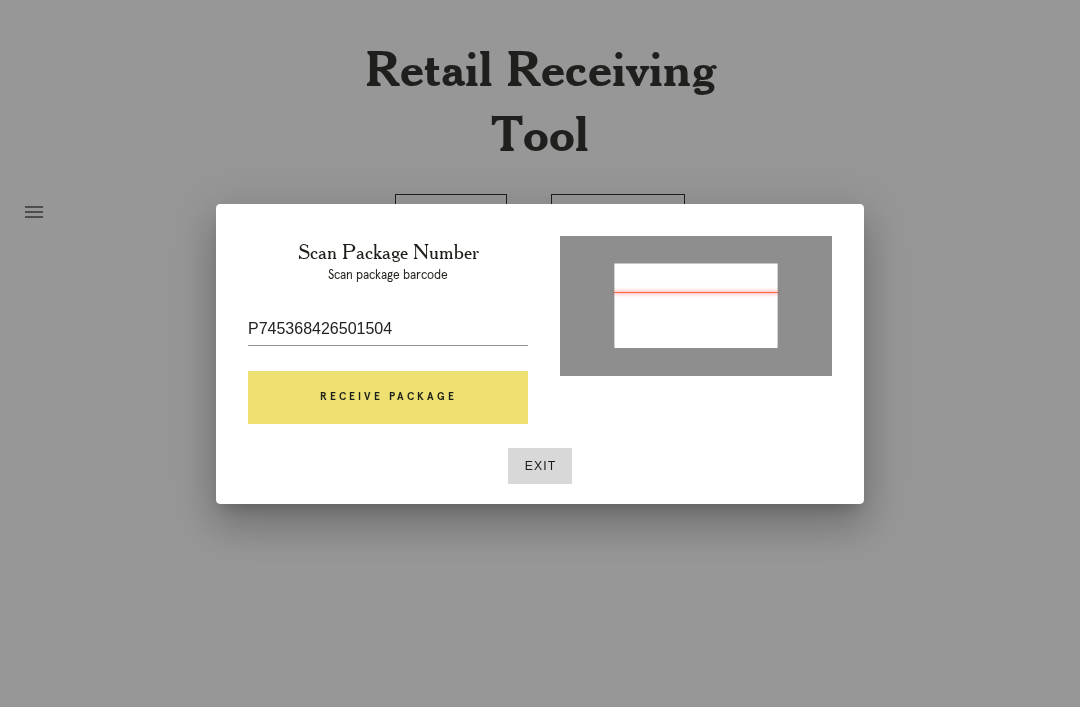 click on "Receive Package" at bounding box center (388, 398) 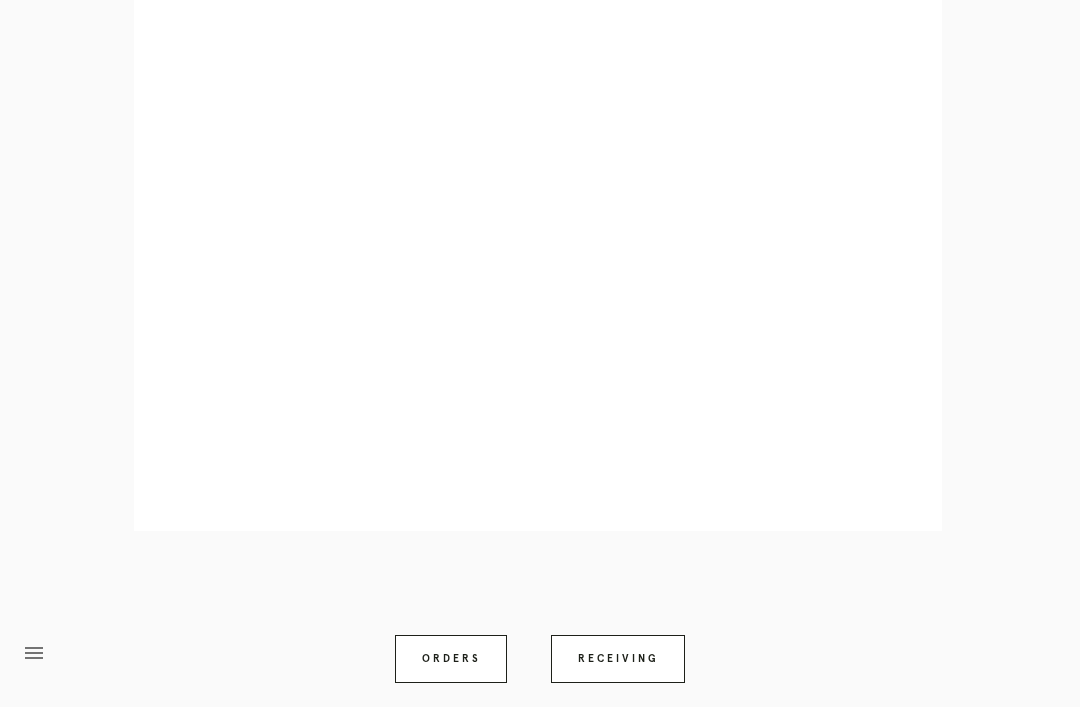 scroll, scrollTop: 892, scrollLeft: 0, axis: vertical 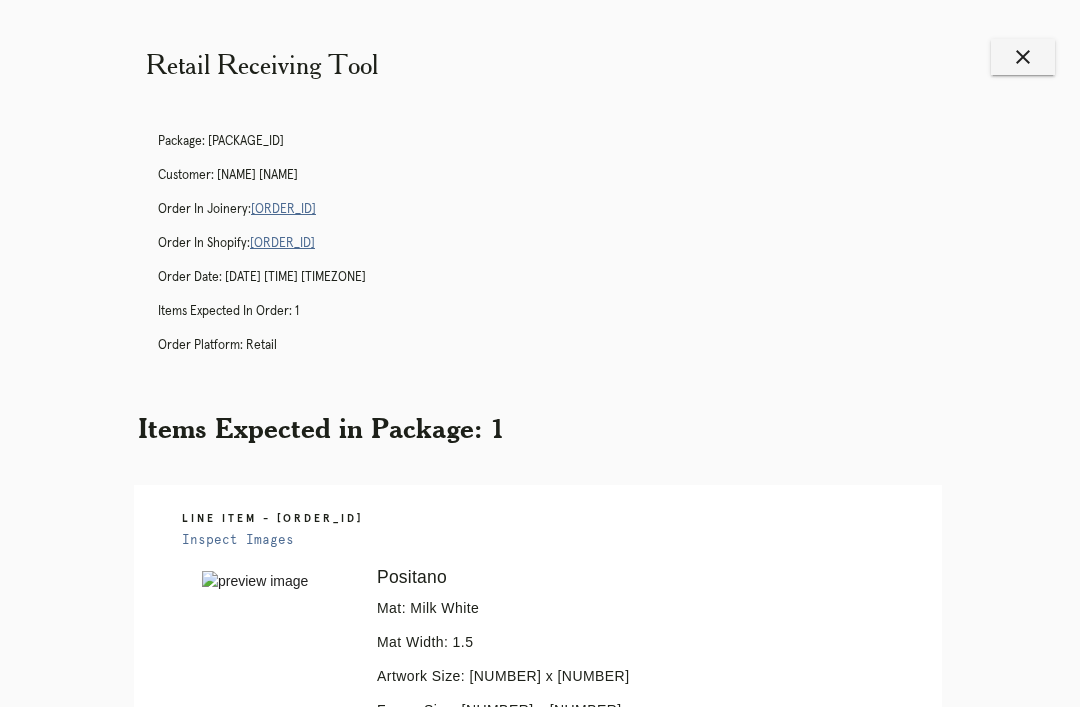 click on "close" at bounding box center (1023, 57) 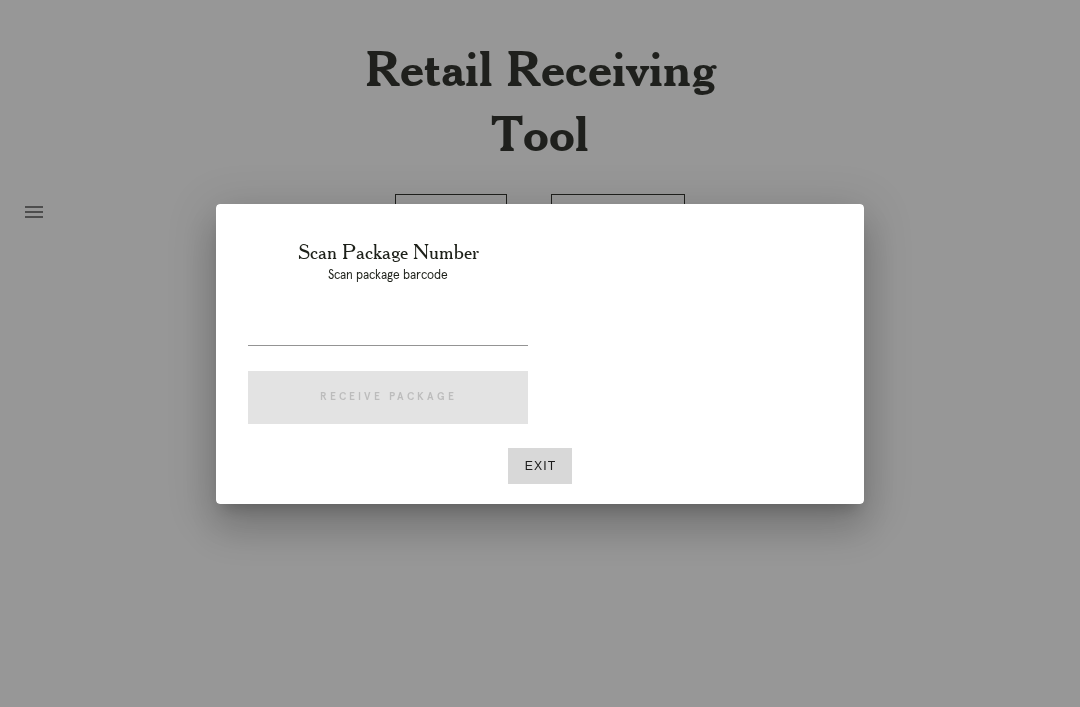 scroll, scrollTop: 0, scrollLeft: 0, axis: both 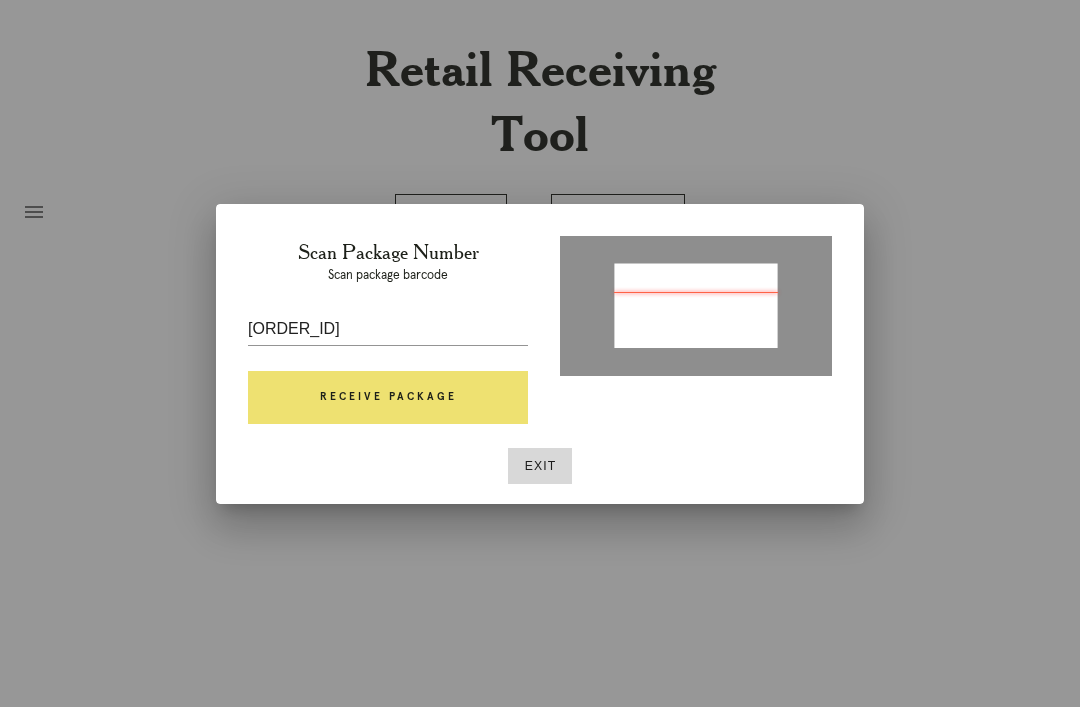 click on "Receive Package" at bounding box center [388, 398] 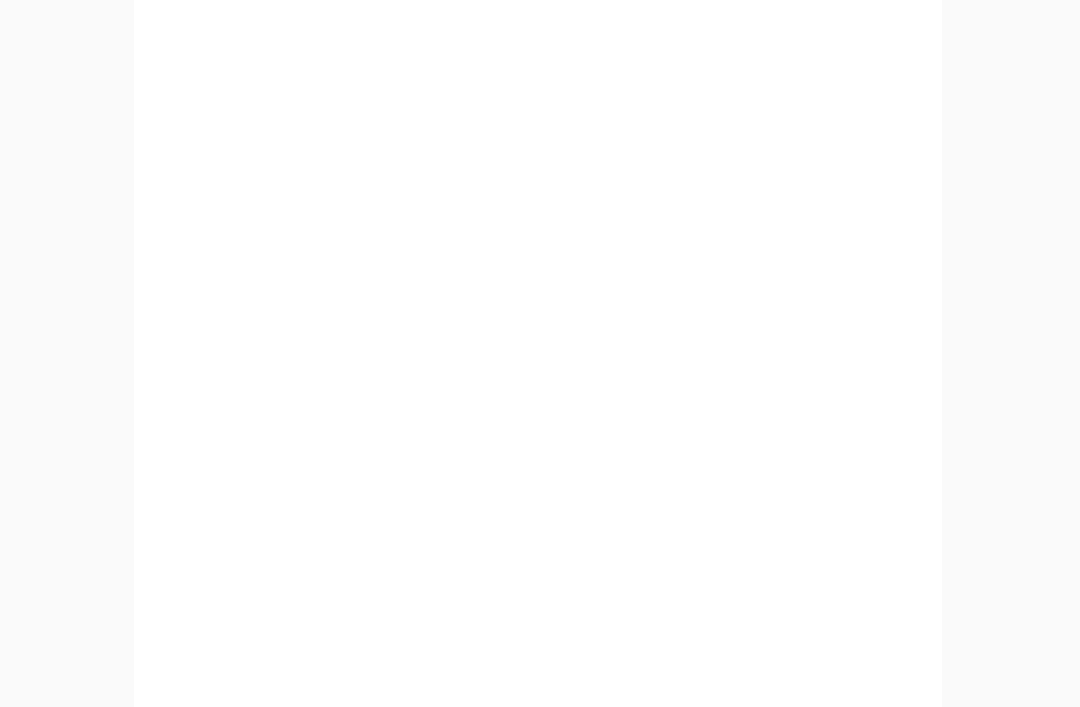 scroll, scrollTop: 855, scrollLeft: 0, axis: vertical 